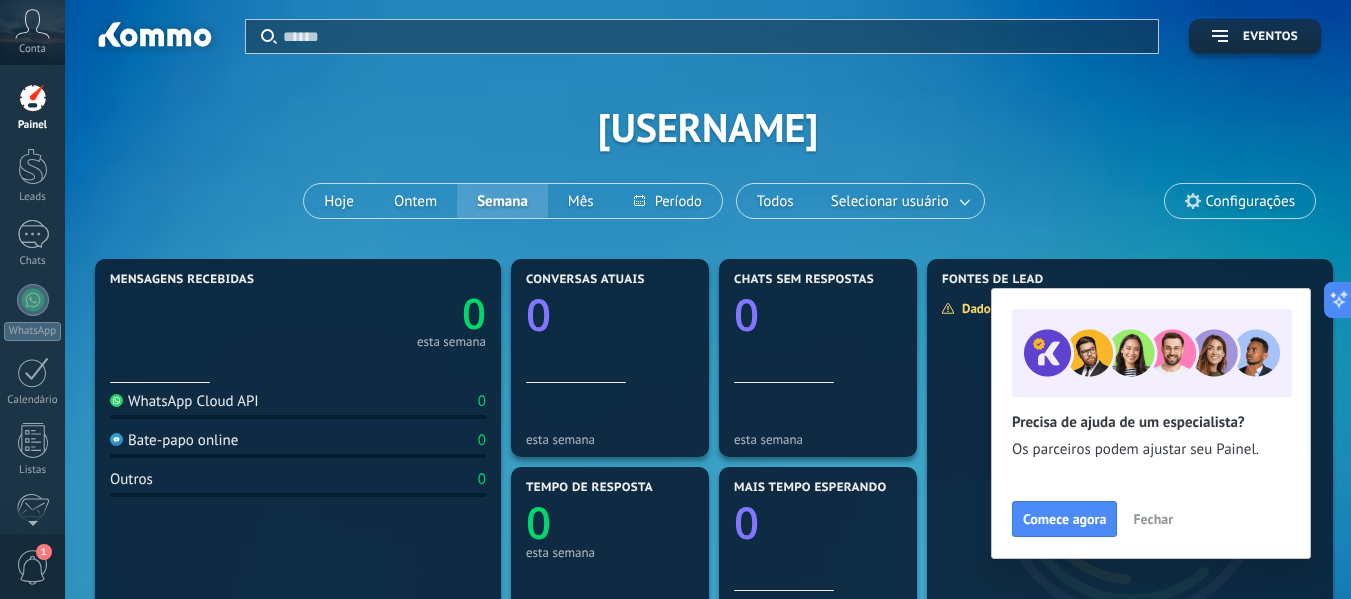 scroll, scrollTop: 200, scrollLeft: 0, axis: vertical 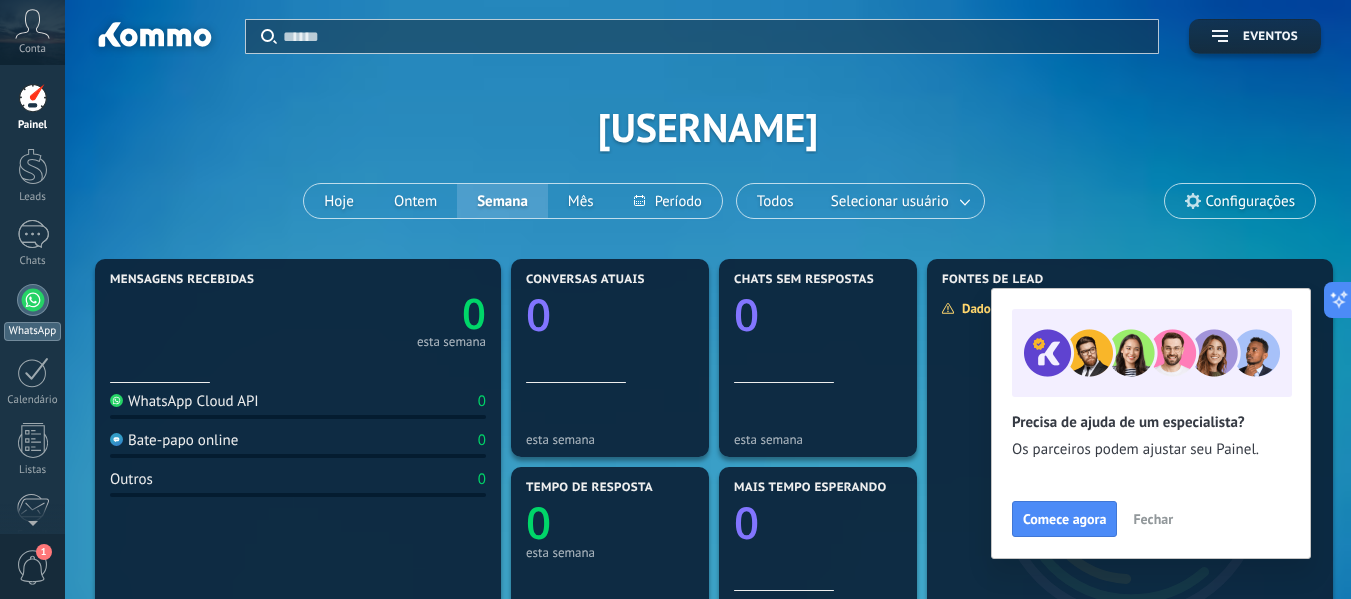 click on "WhatsApp" at bounding box center [32, 312] 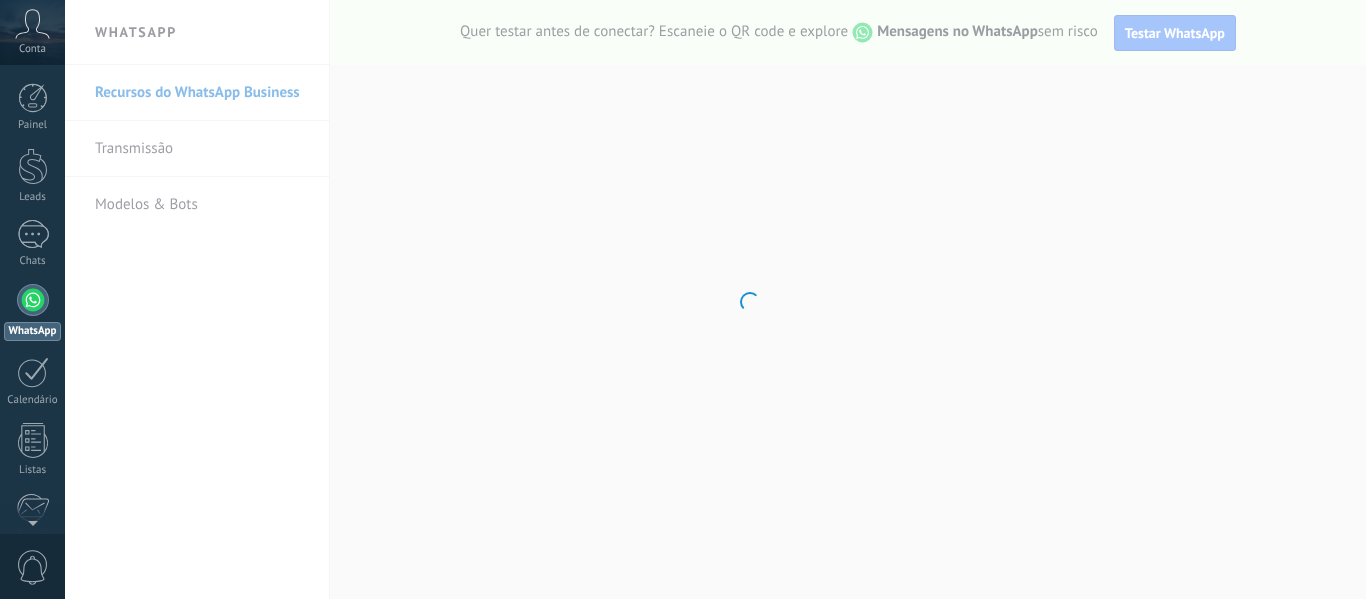 scroll, scrollTop: 0, scrollLeft: 0, axis: both 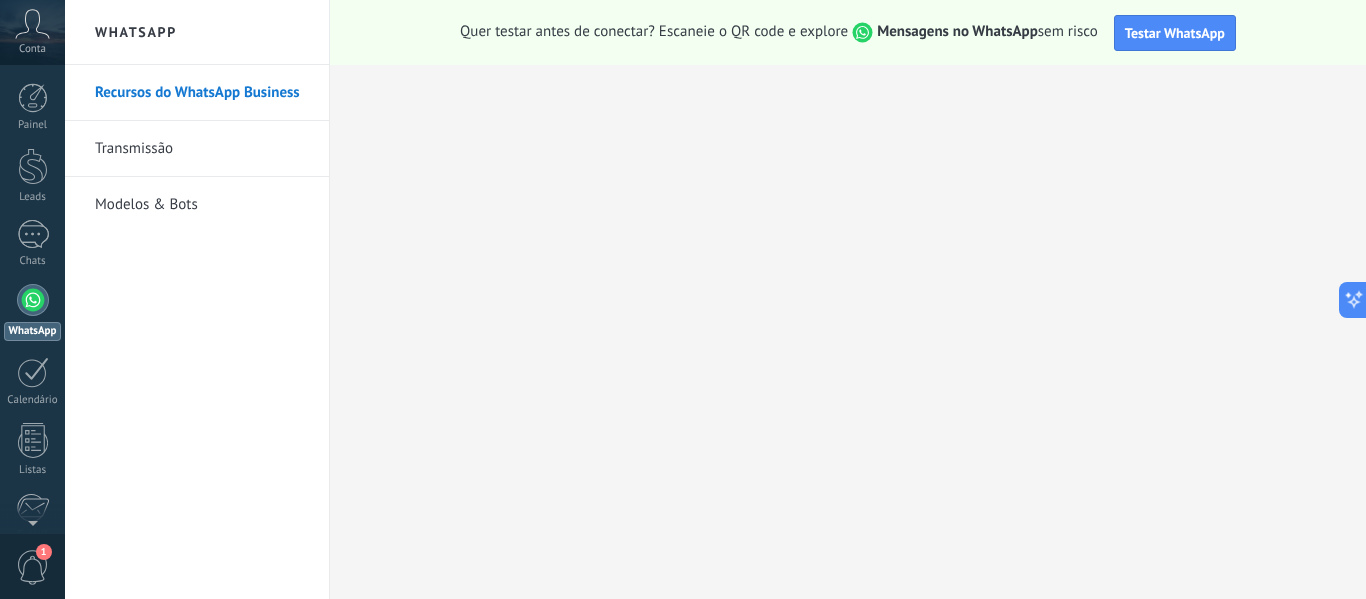click on "WhatsApp" at bounding box center [197, 32] 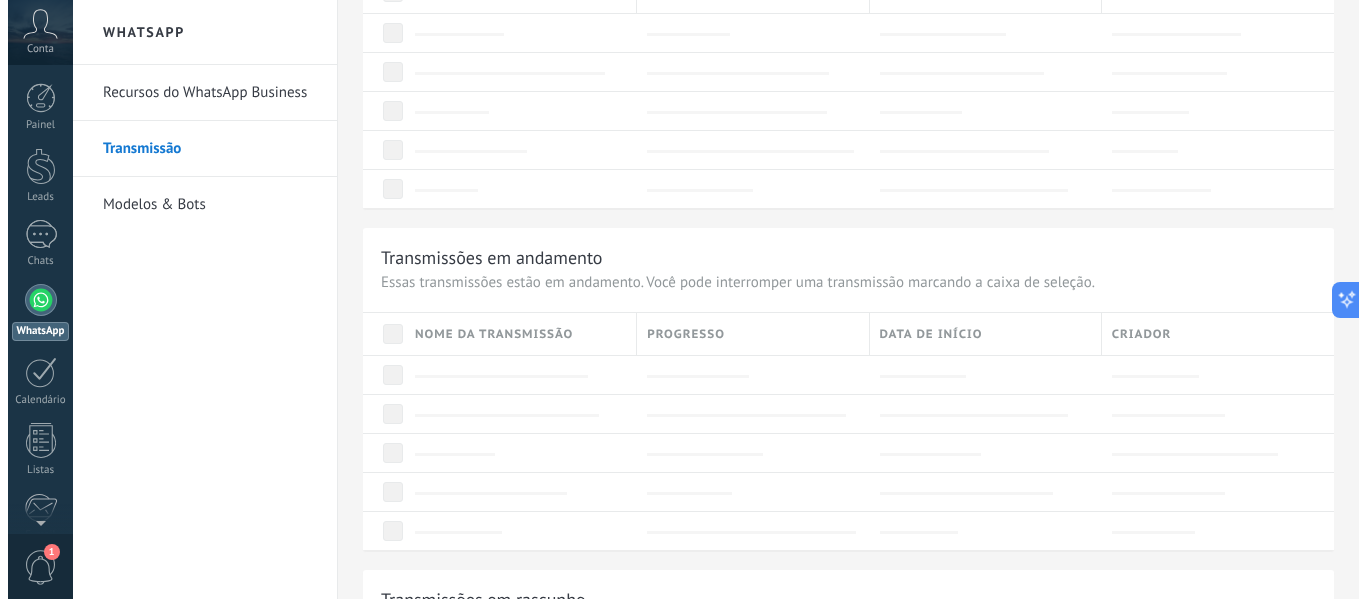 scroll, scrollTop: 500, scrollLeft: 0, axis: vertical 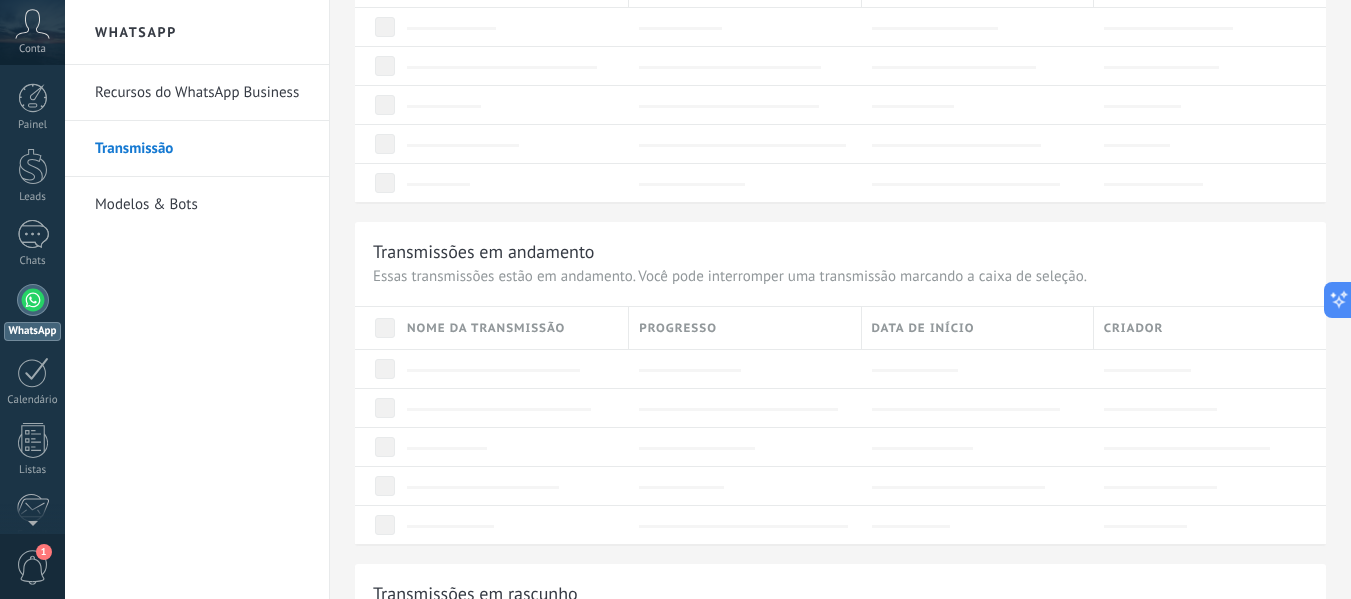 click at bounding box center [32, 24] 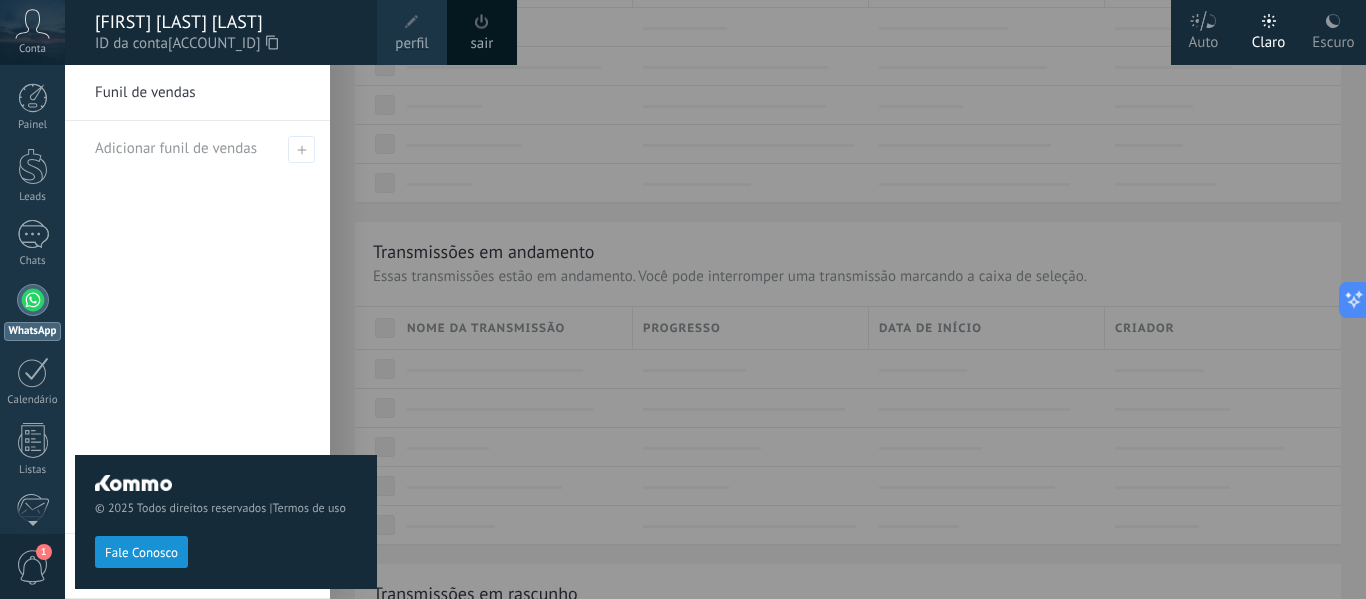 click on "Conta" at bounding box center [32, 32] 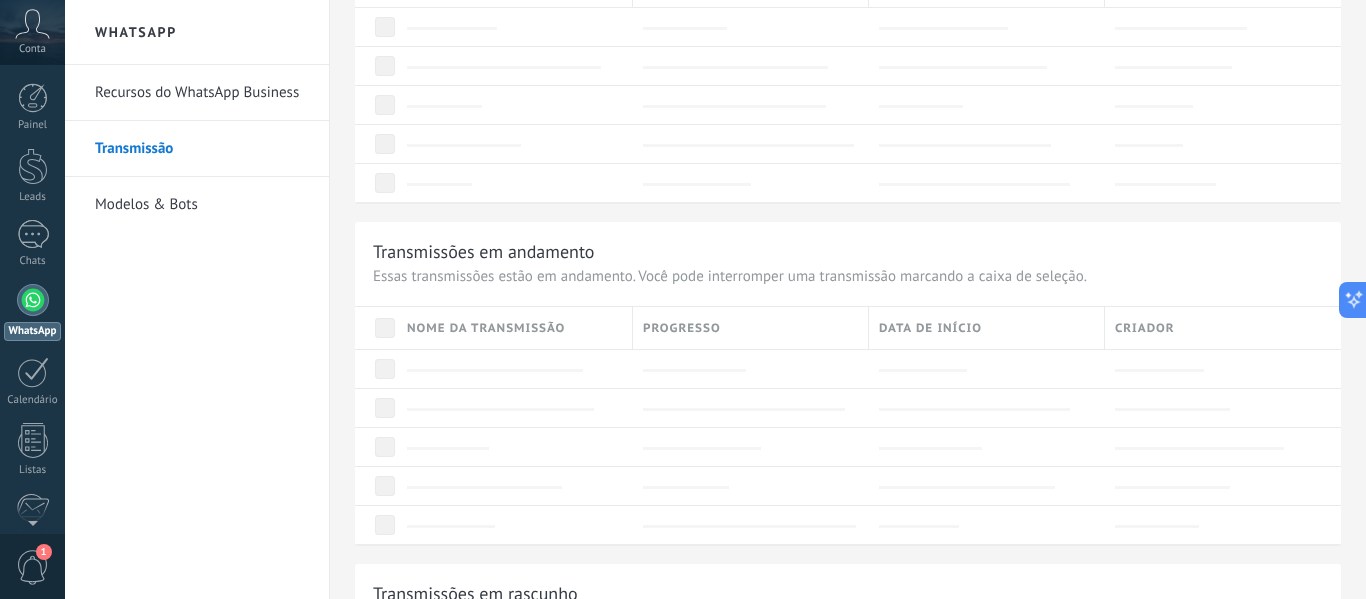 click on "Conta" at bounding box center [32, 32] 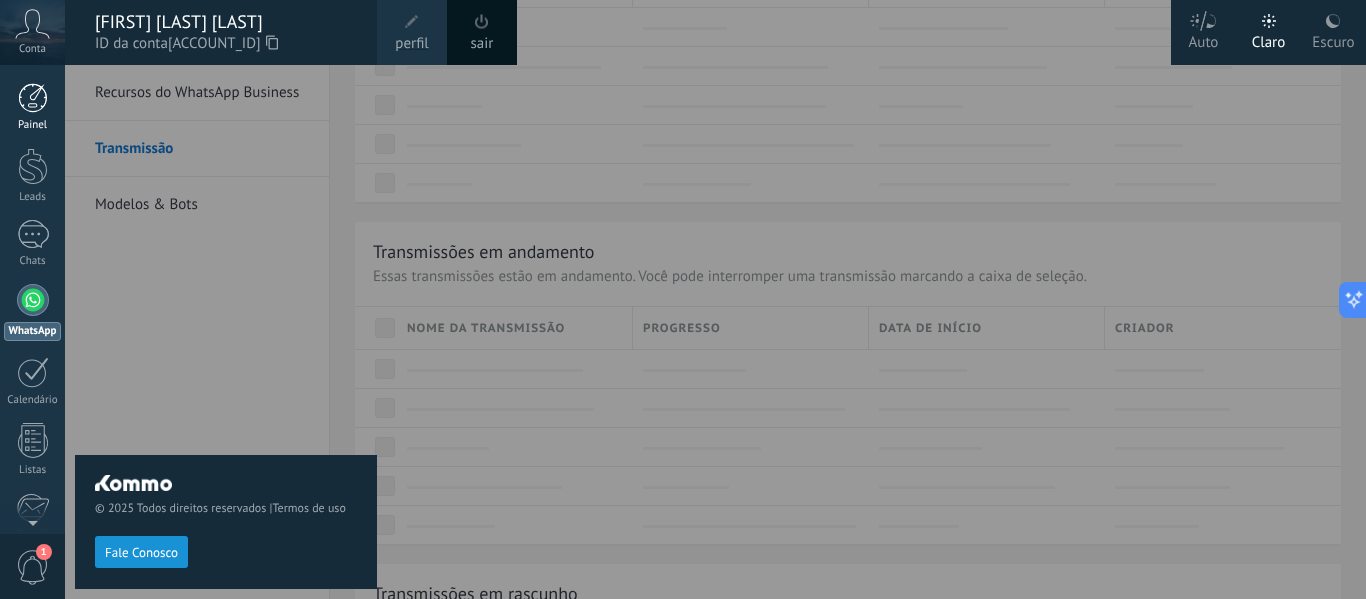 click at bounding box center [33, 98] 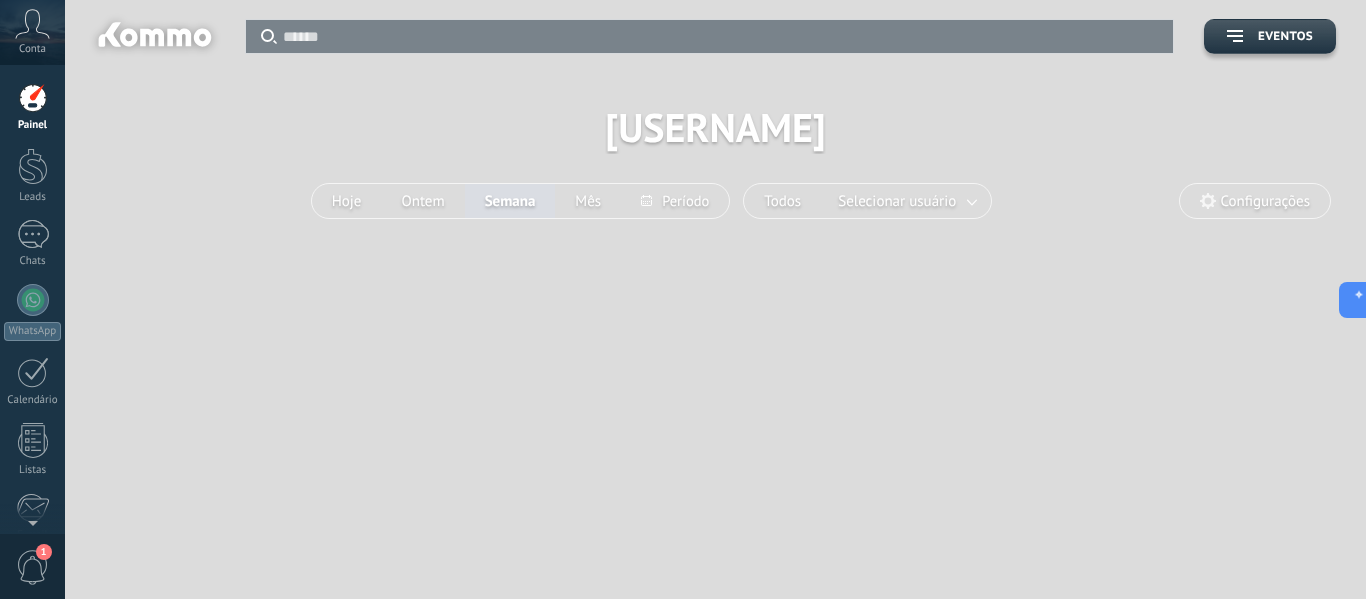 scroll, scrollTop: 0, scrollLeft: 0, axis: both 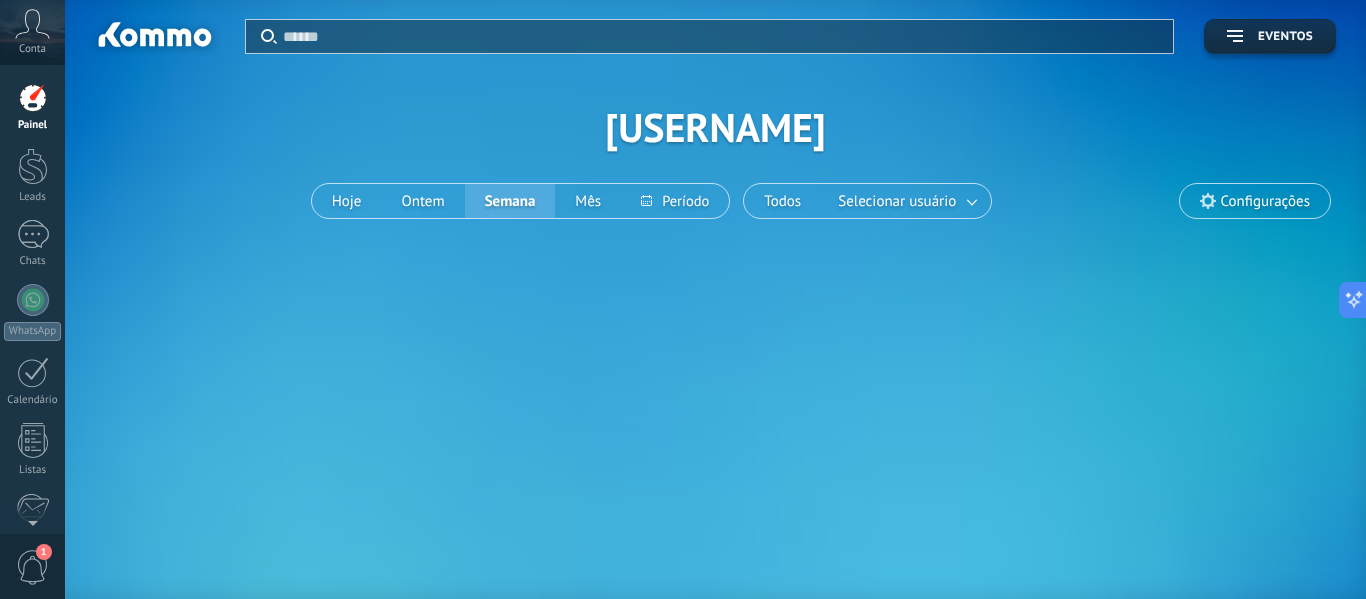 click on "Configurações" at bounding box center (1255, 201) 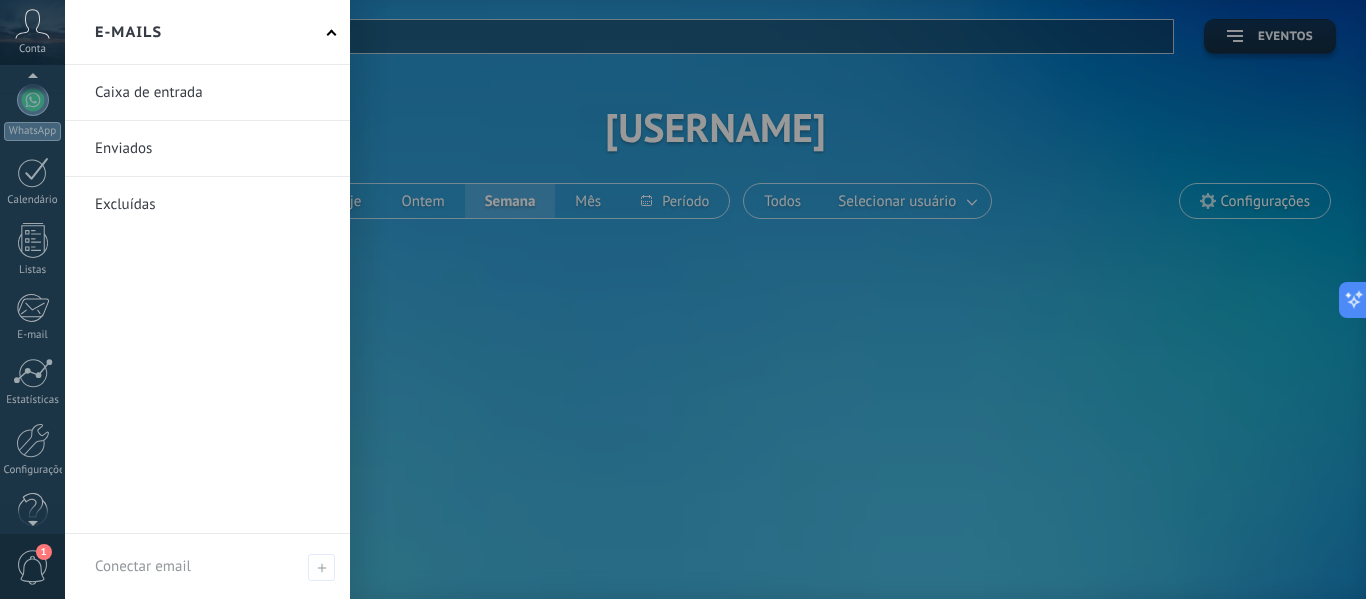 scroll, scrollTop: 233, scrollLeft: 0, axis: vertical 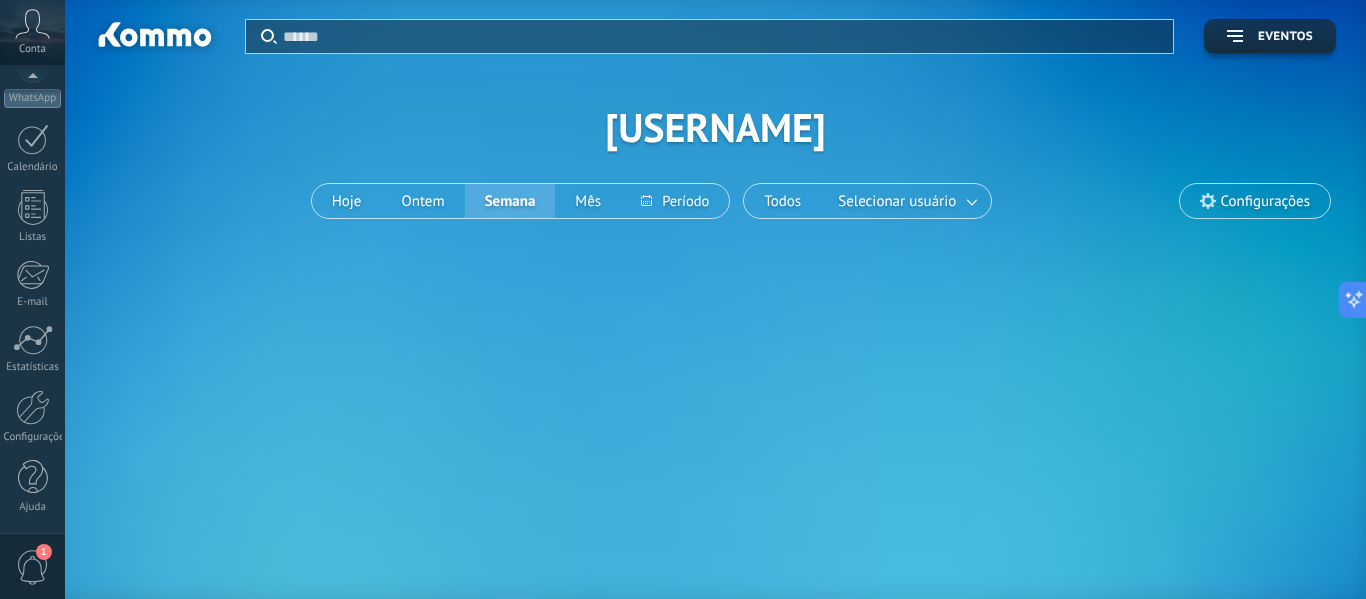 click on "1" at bounding box center (33, 567) 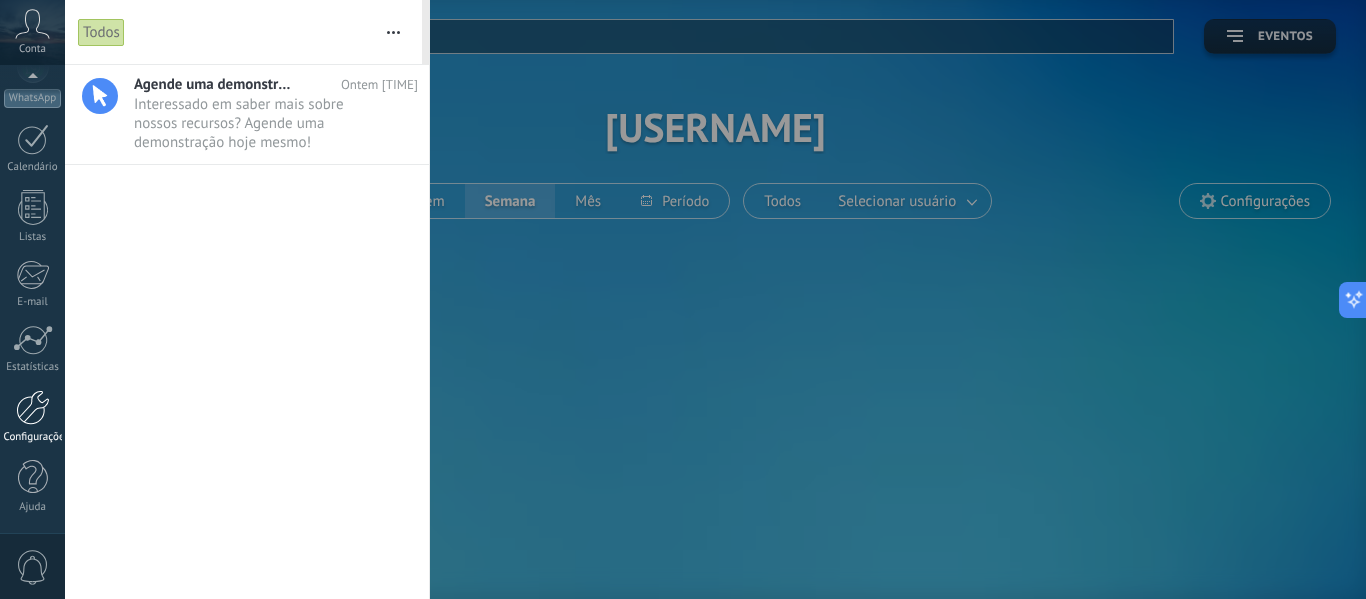 click at bounding box center [33, 407] 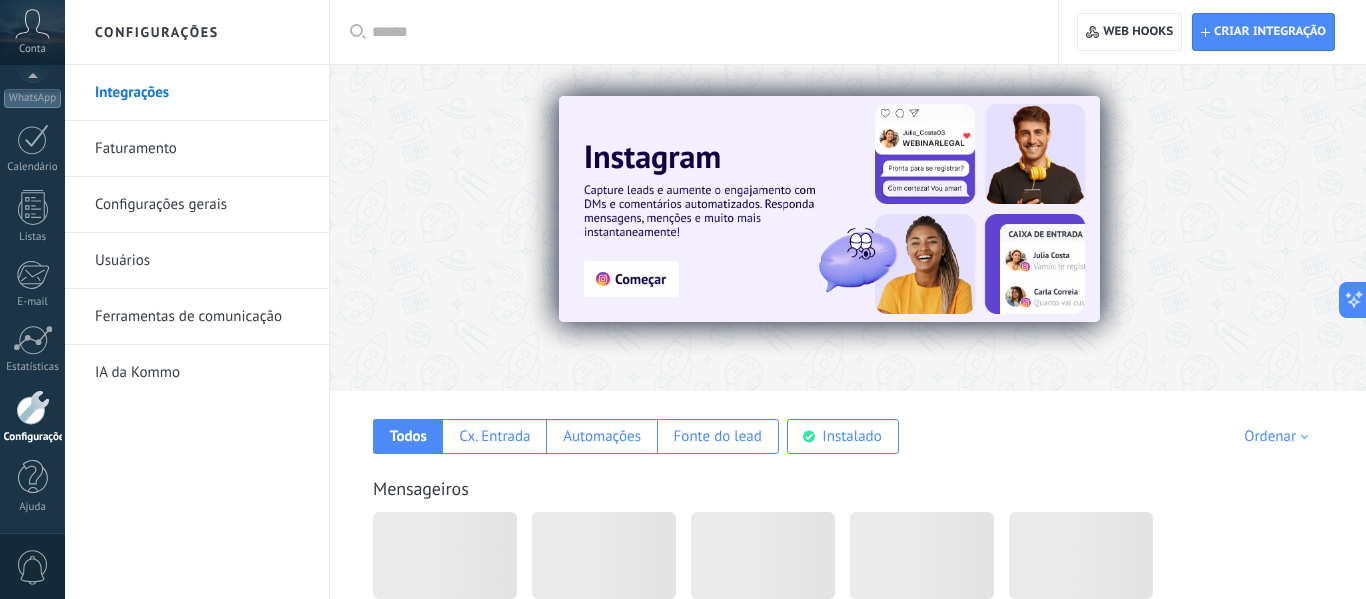 click on "Ferramentas de comunicação" at bounding box center (202, 317) 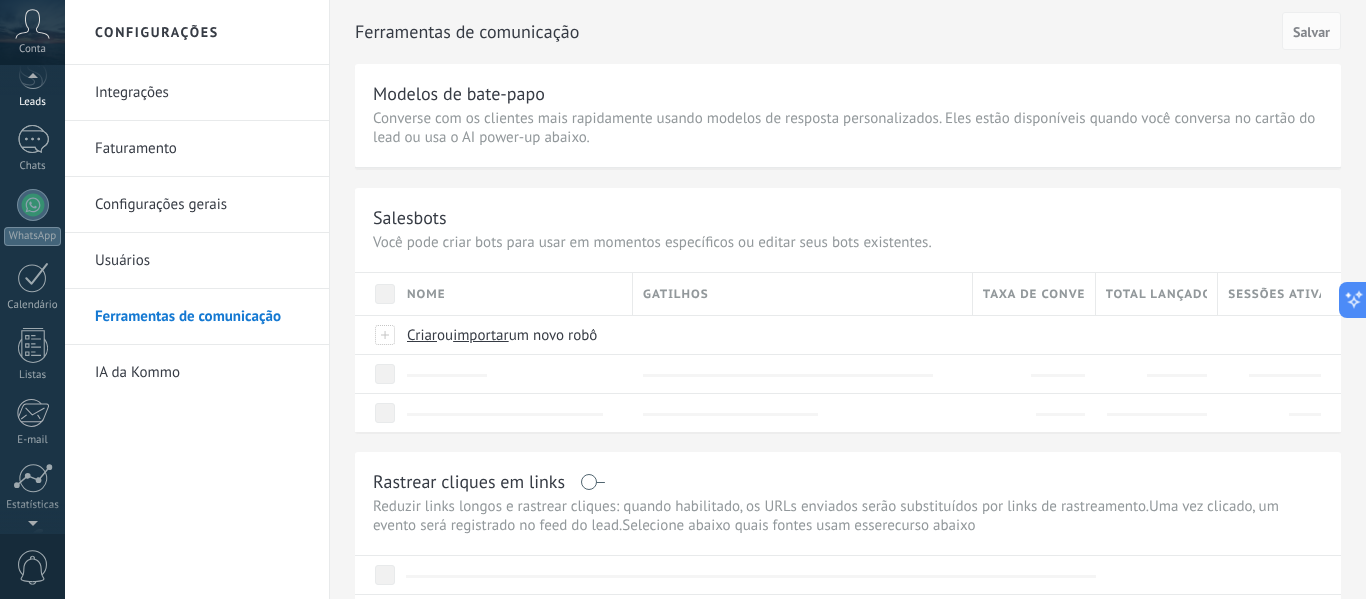 scroll, scrollTop: 56, scrollLeft: 0, axis: vertical 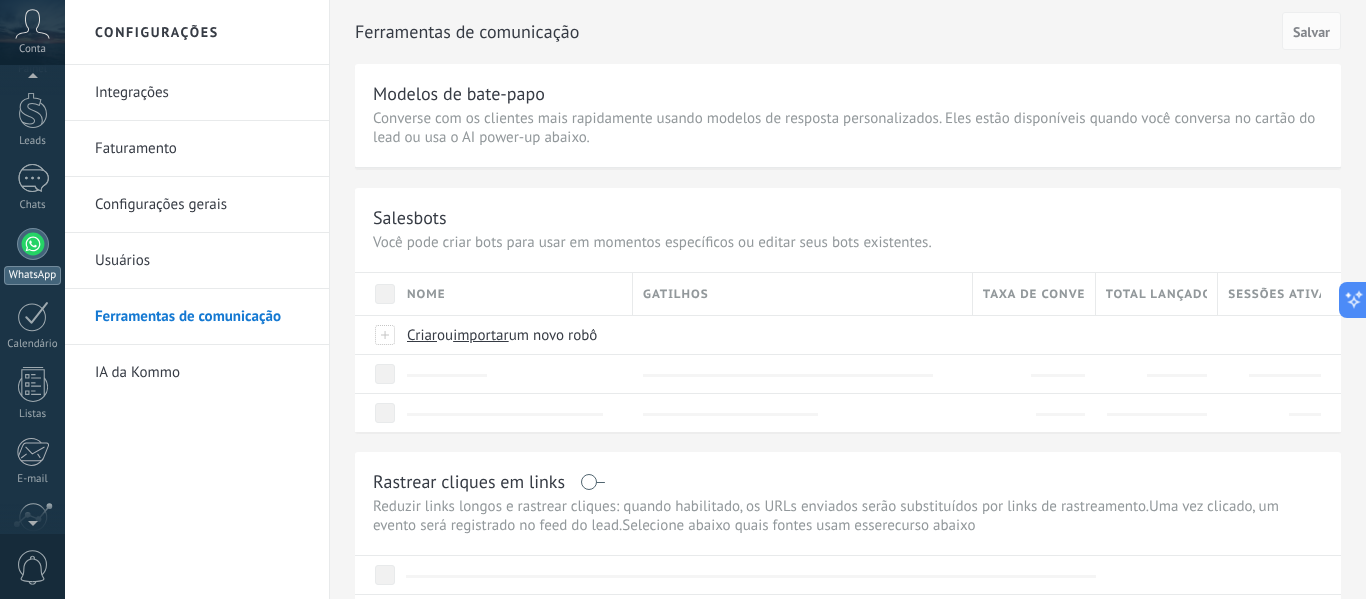click on "WhatsApp" at bounding box center [32, 256] 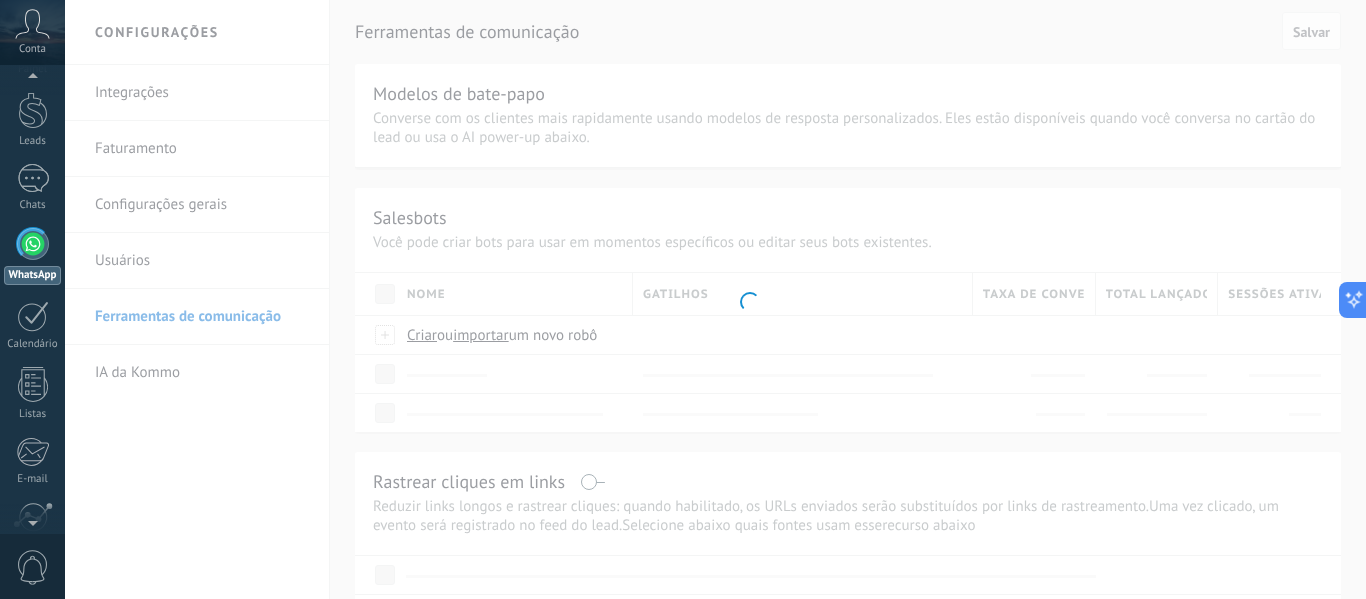 scroll, scrollTop: 0, scrollLeft: 0, axis: both 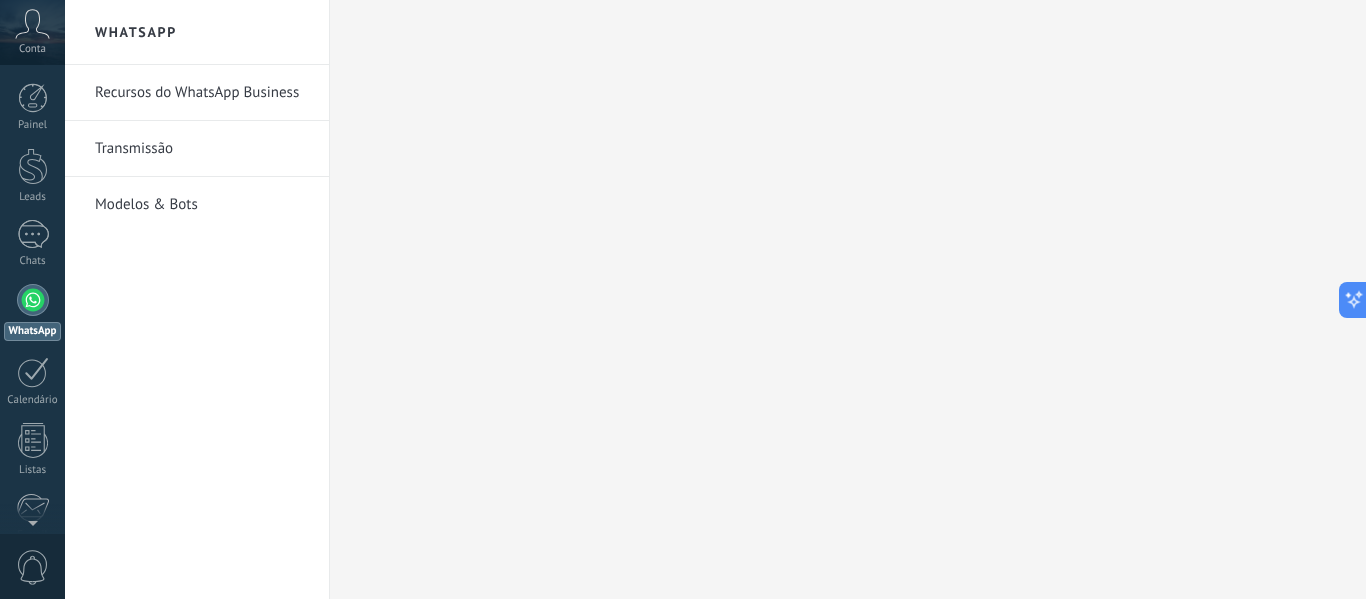click on "Recursos do WhatsApp Business" at bounding box center [202, 93] 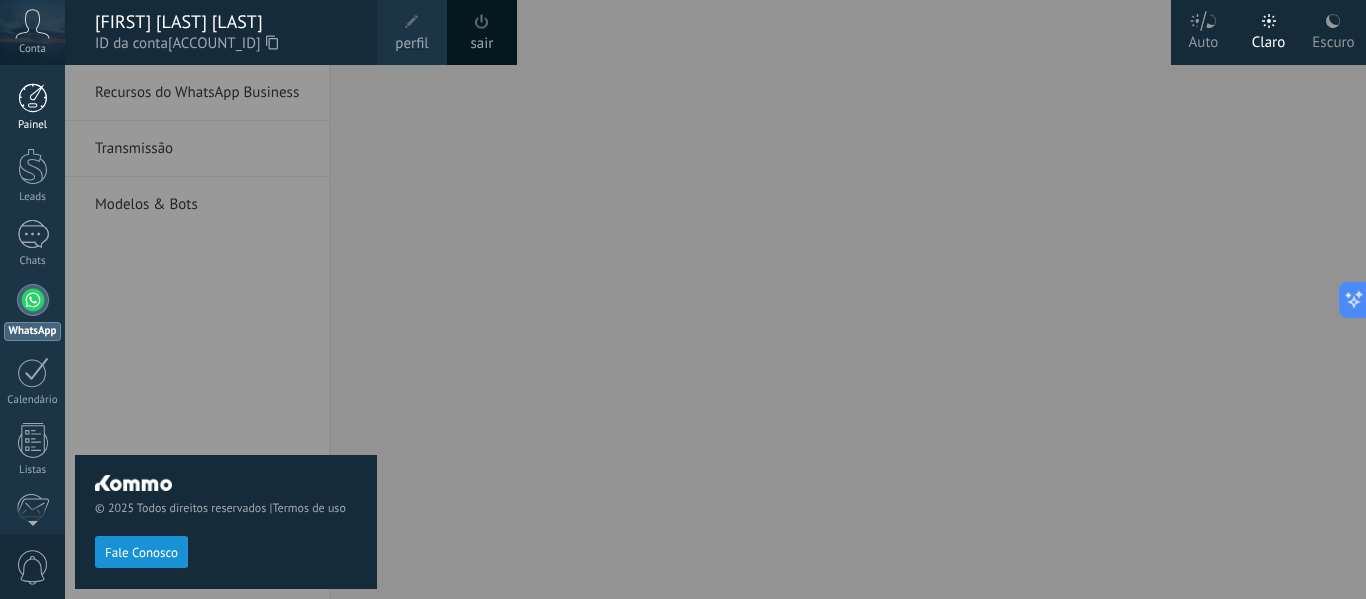click on "Painel" at bounding box center [32, 107] 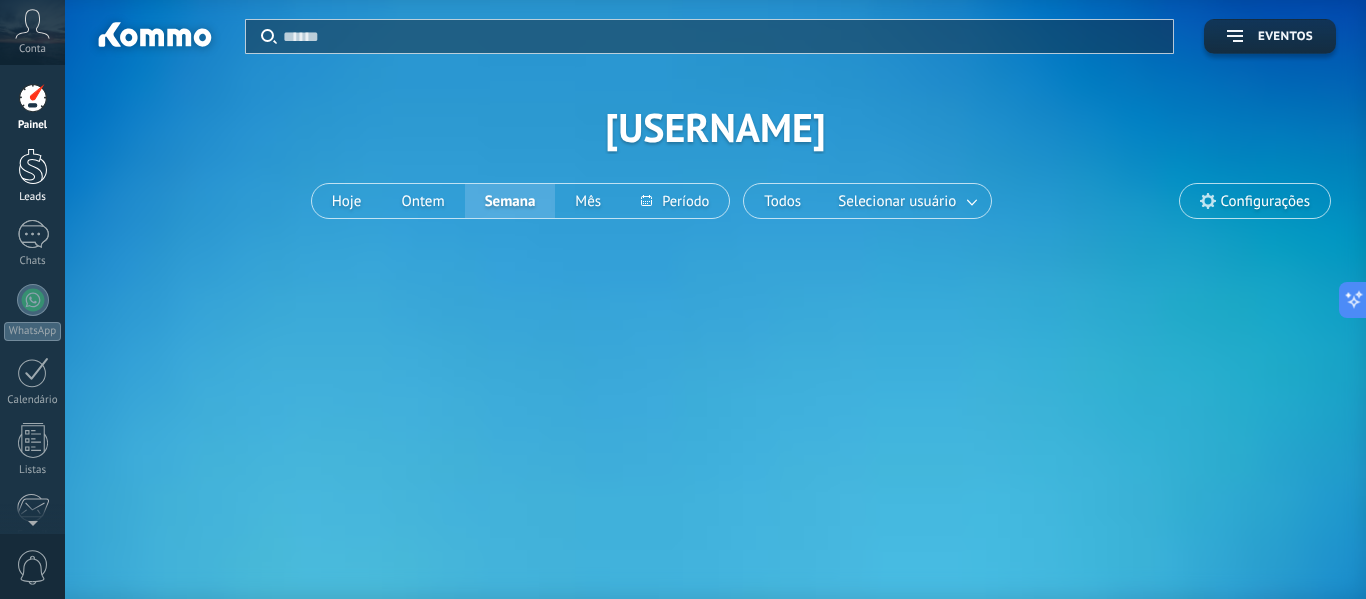 click on "Leads" at bounding box center [33, 197] 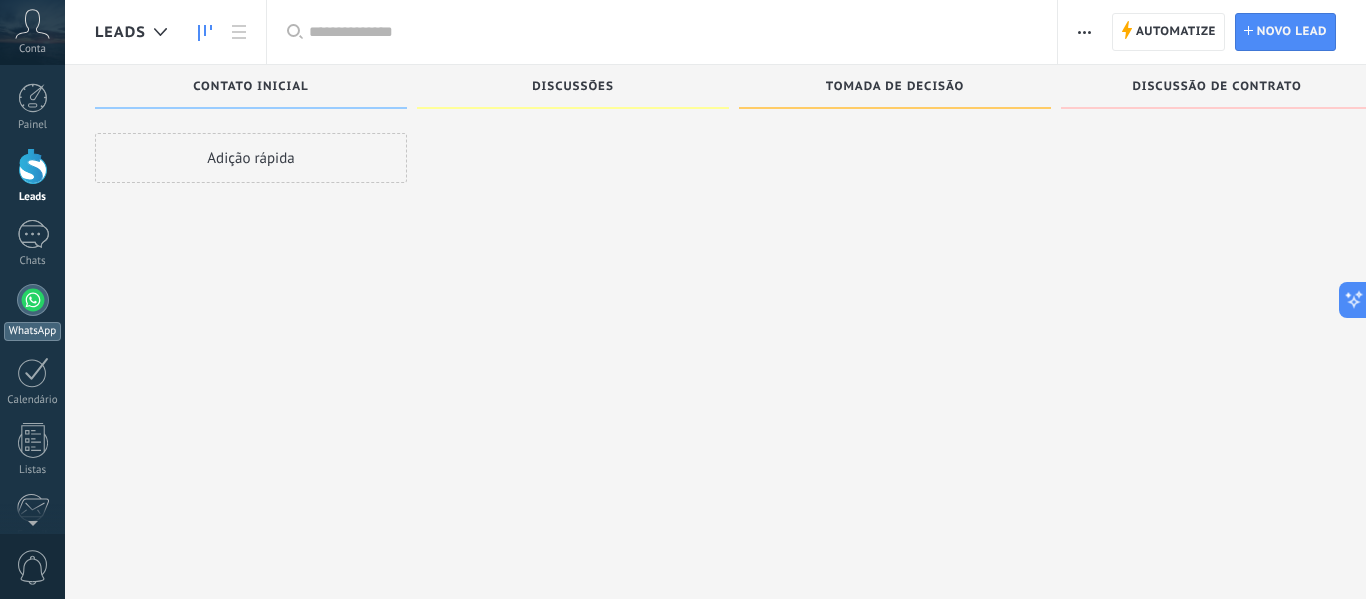 click at bounding box center [33, 300] 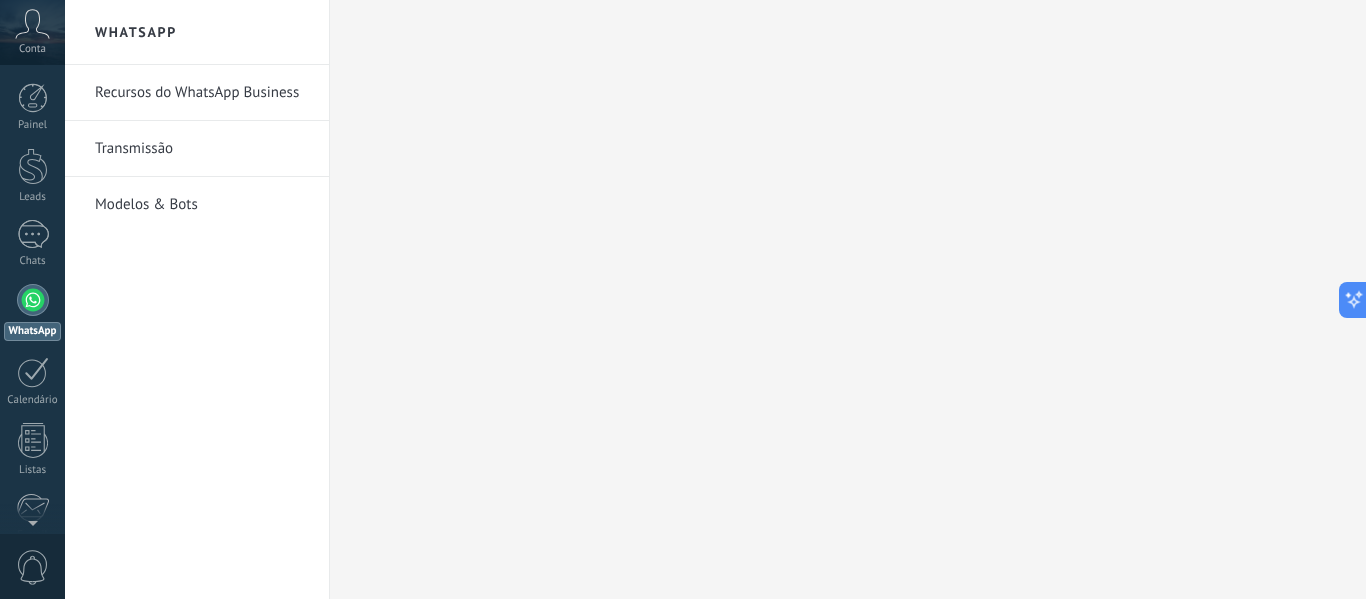 click on "Recursos do WhatsApp Business" at bounding box center (202, 93) 